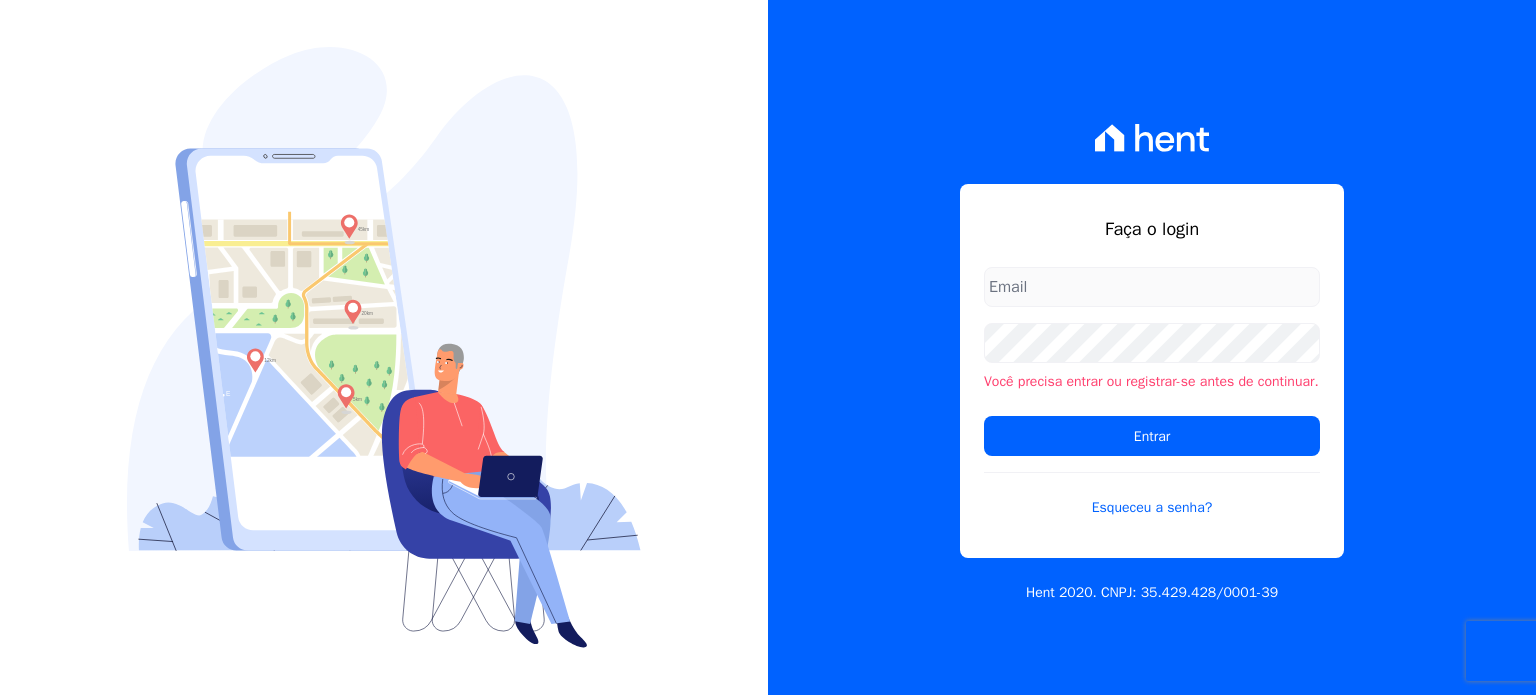 scroll, scrollTop: 0, scrollLeft: 0, axis: both 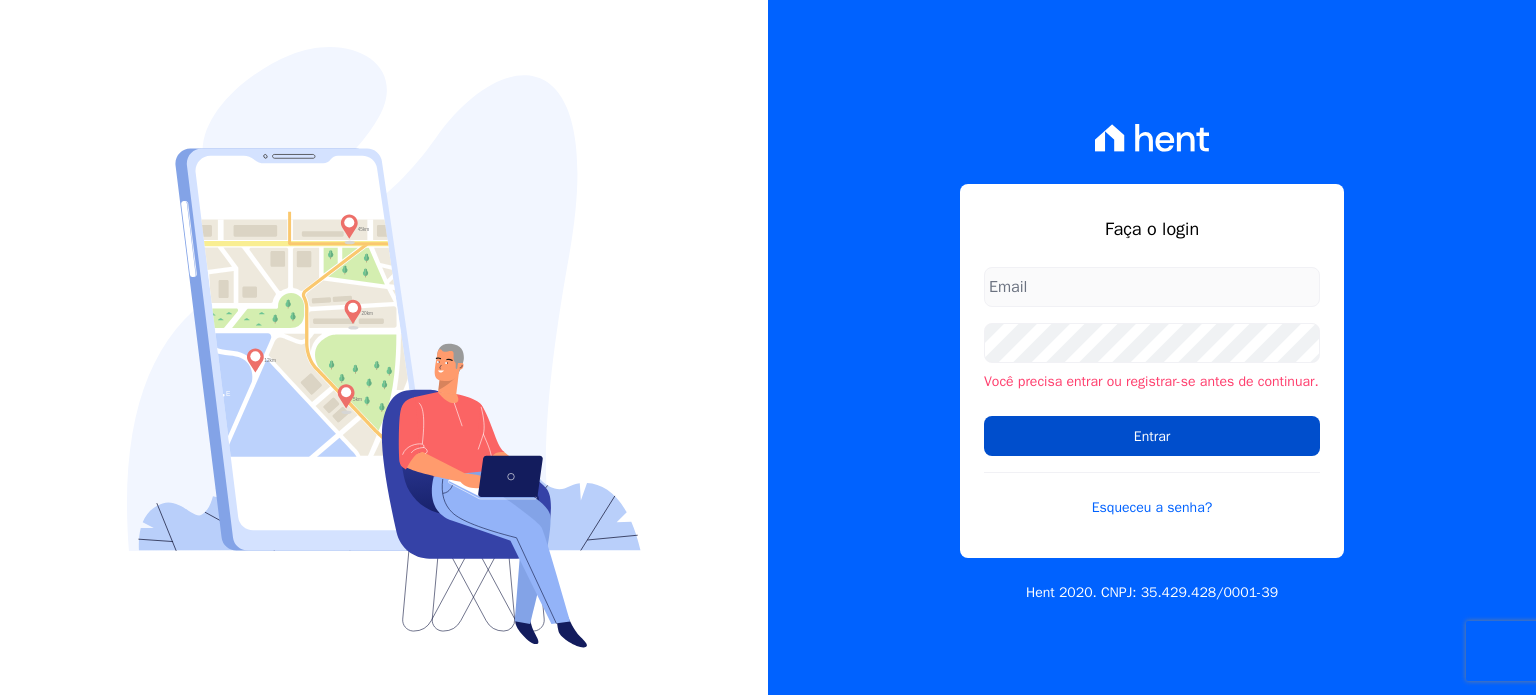 type on "[EMAIL]" 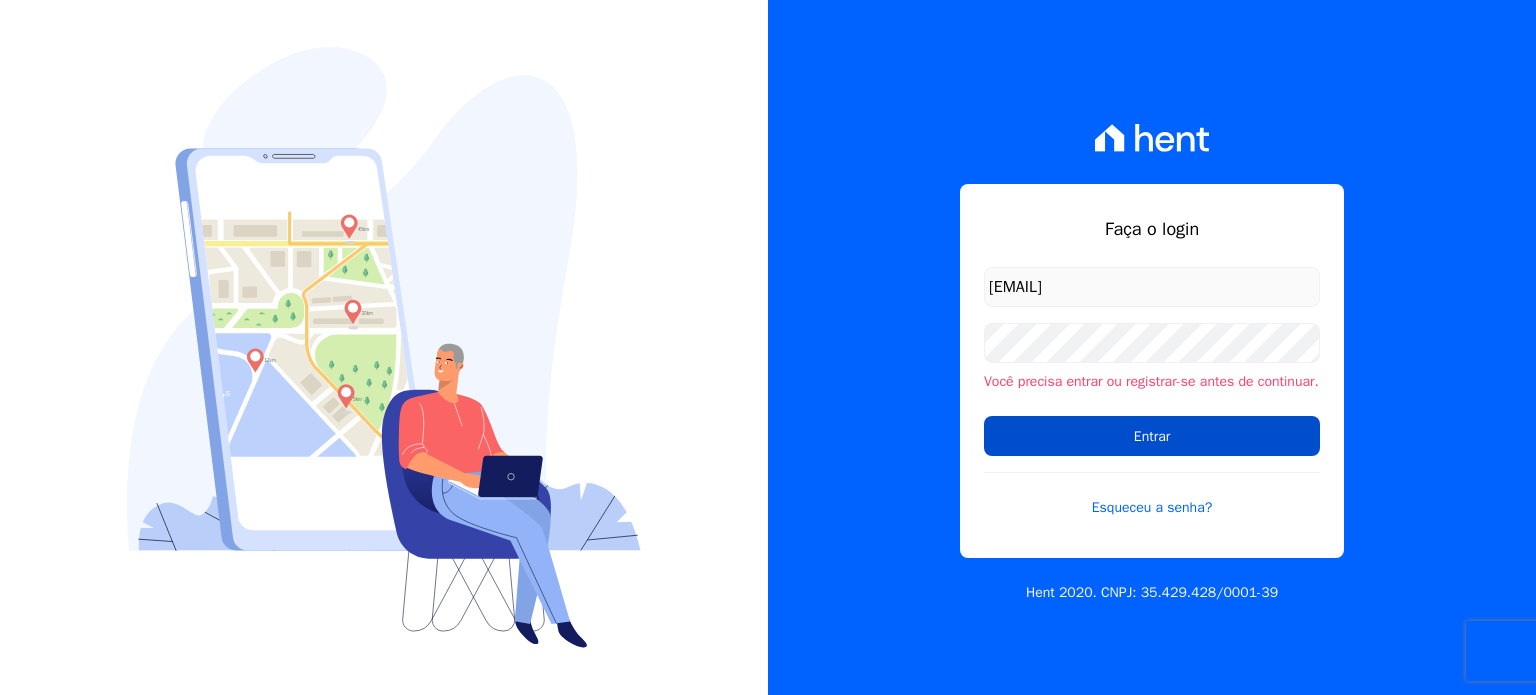 click on "Entrar" at bounding box center (1152, 436) 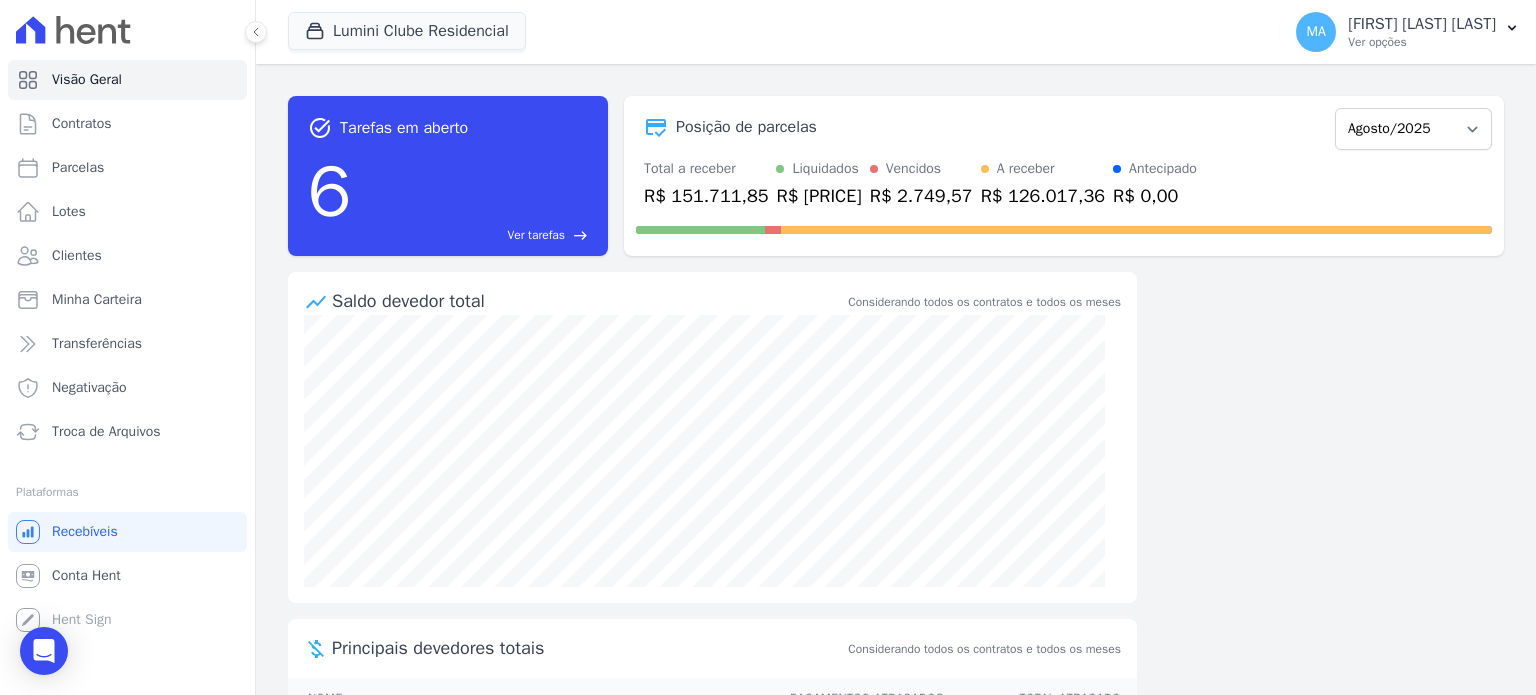scroll, scrollTop: 0, scrollLeft: 0, axis: both 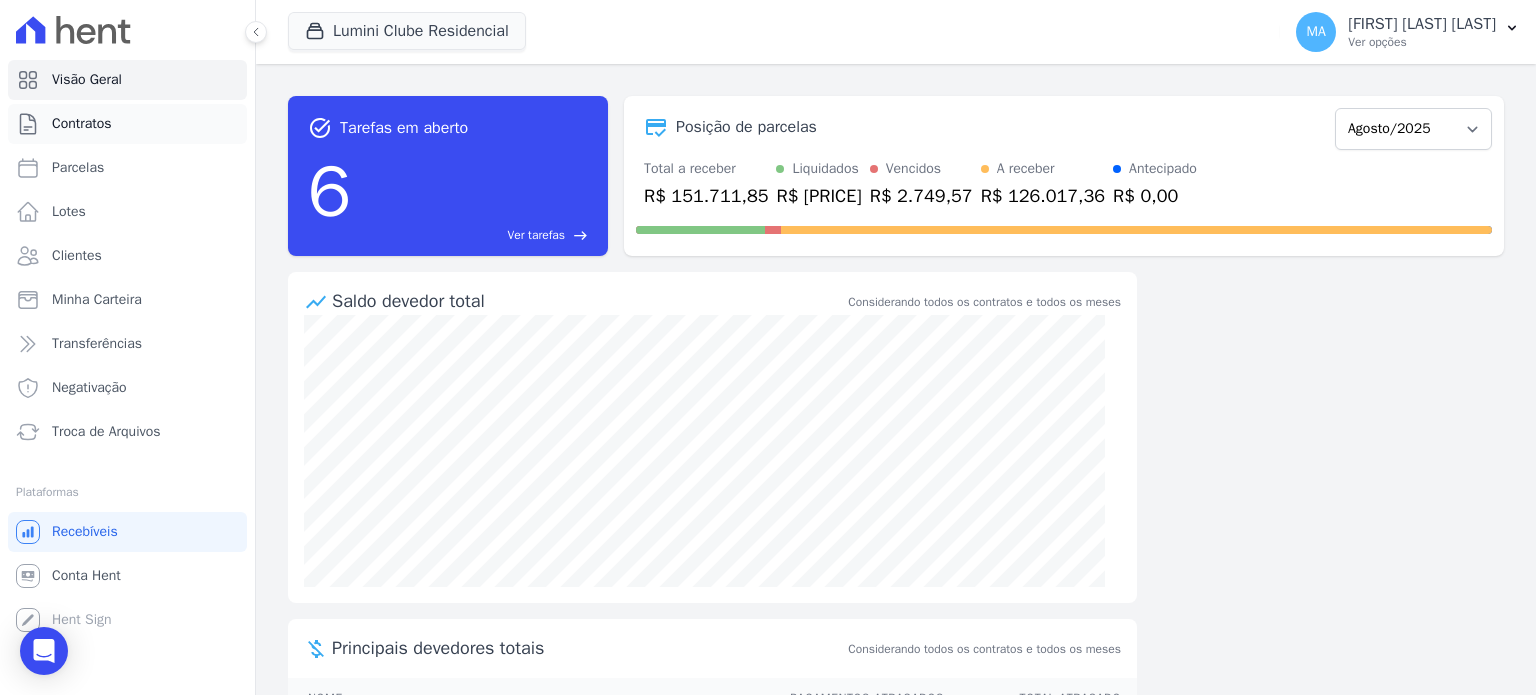 click on "Contratos" at bounding box center (127, 124) 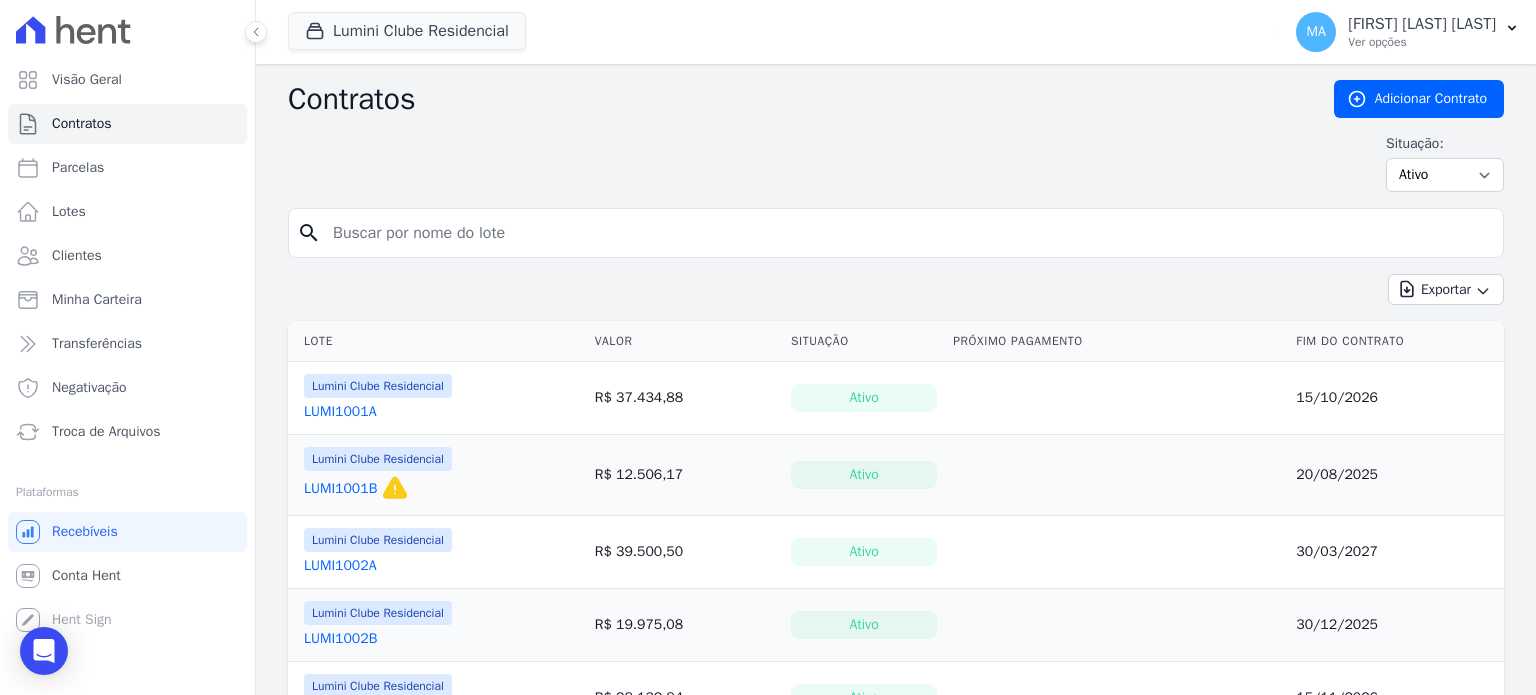 click at bounding box center [908, 233] 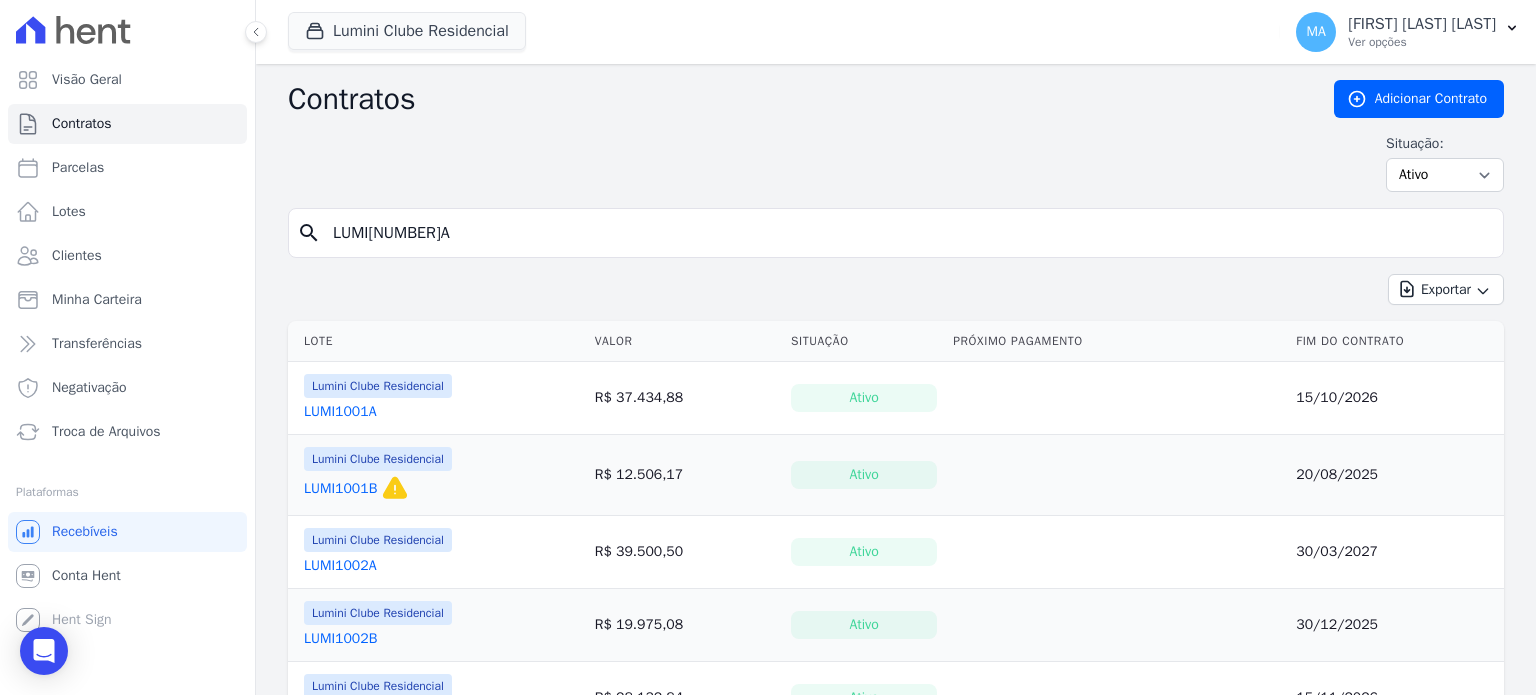 type on "[REDACTED]" 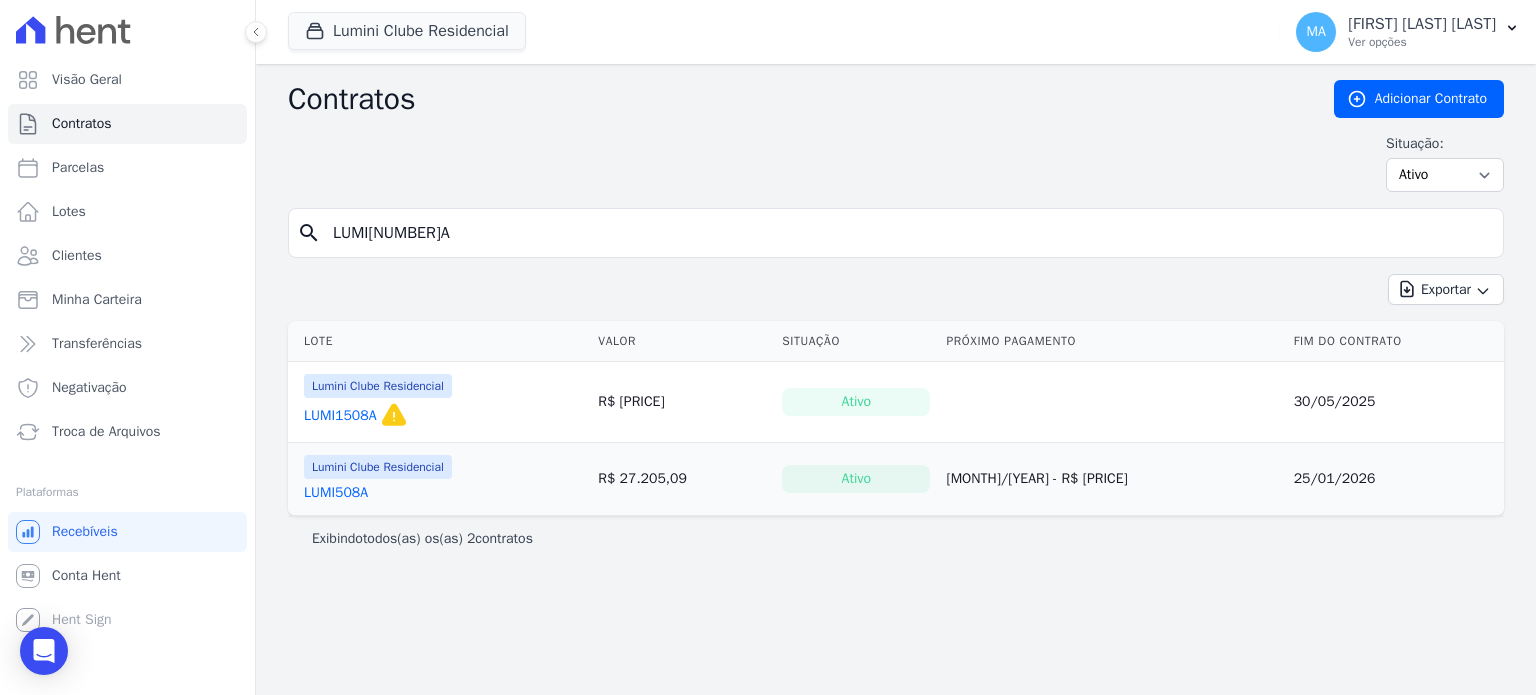 click on "LUMI508A" at bounding box center [336, 493] 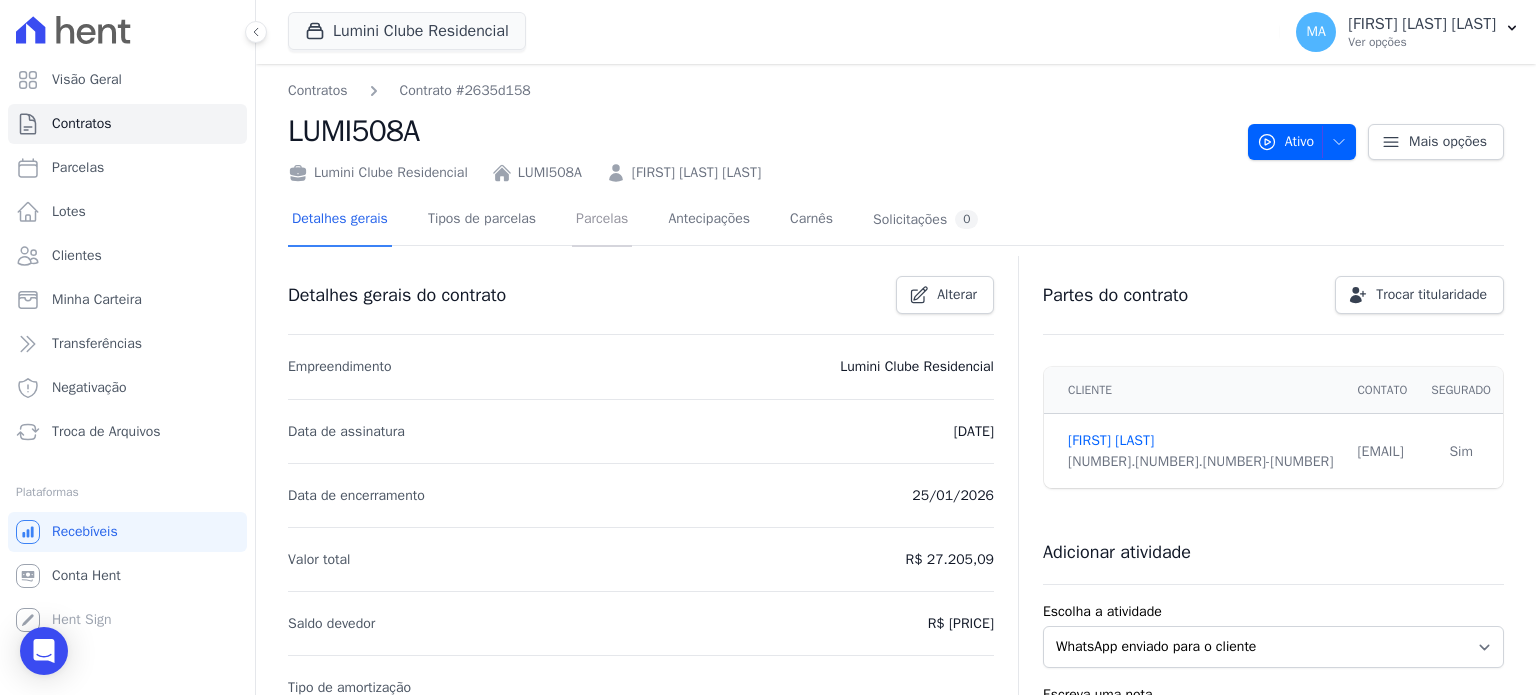 click on "Parcelas" at bounding box center (602, 220) 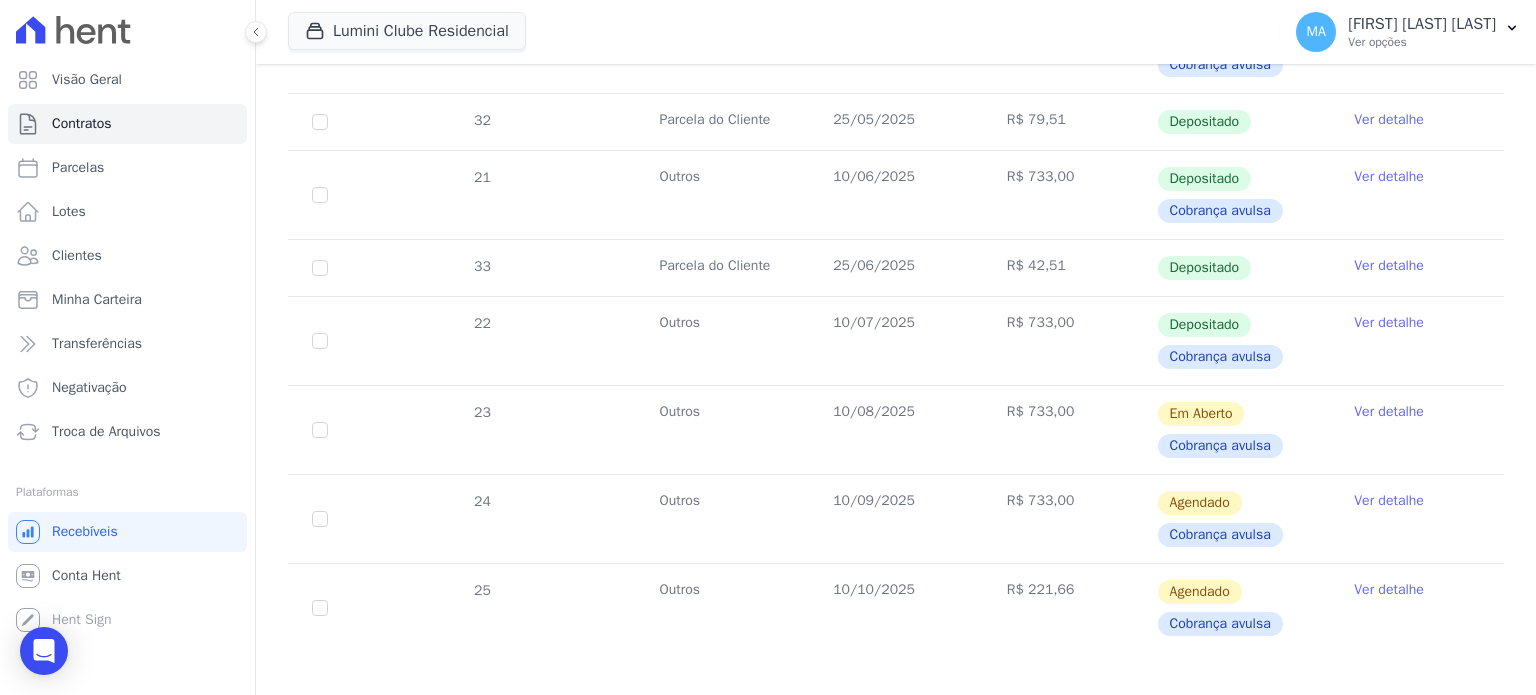 scroll, scrollTop: 1334, scrollLeft: 0, axis: vertical 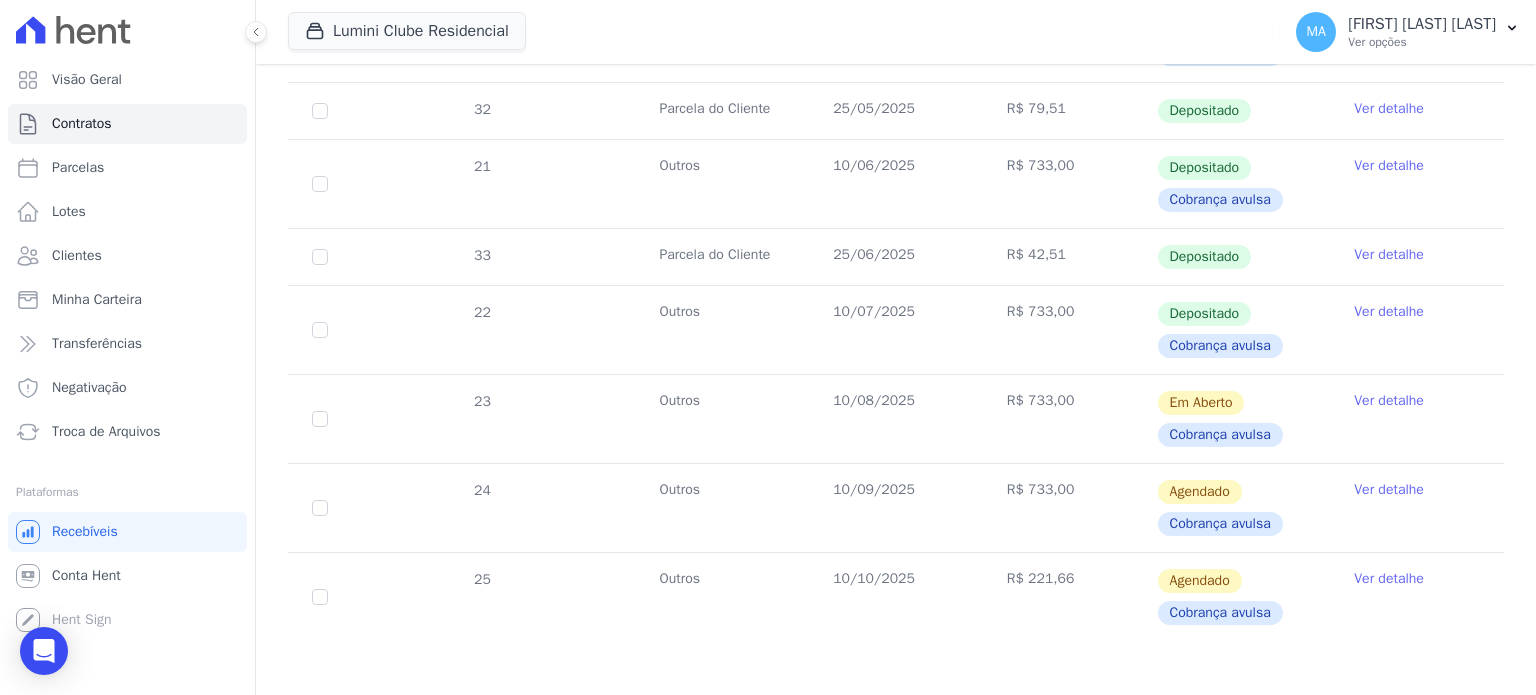 click on "Ver detalhe" at bounding box center (1389, 401) 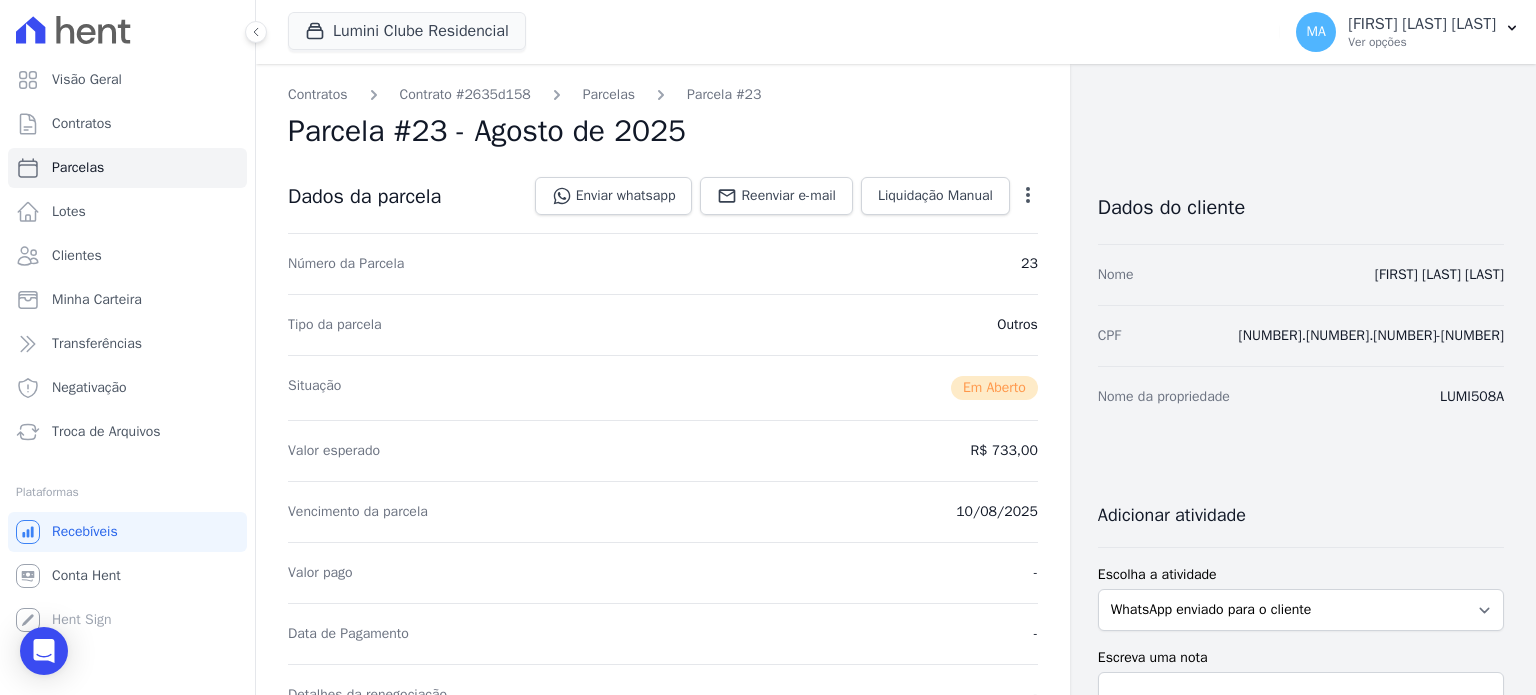 click 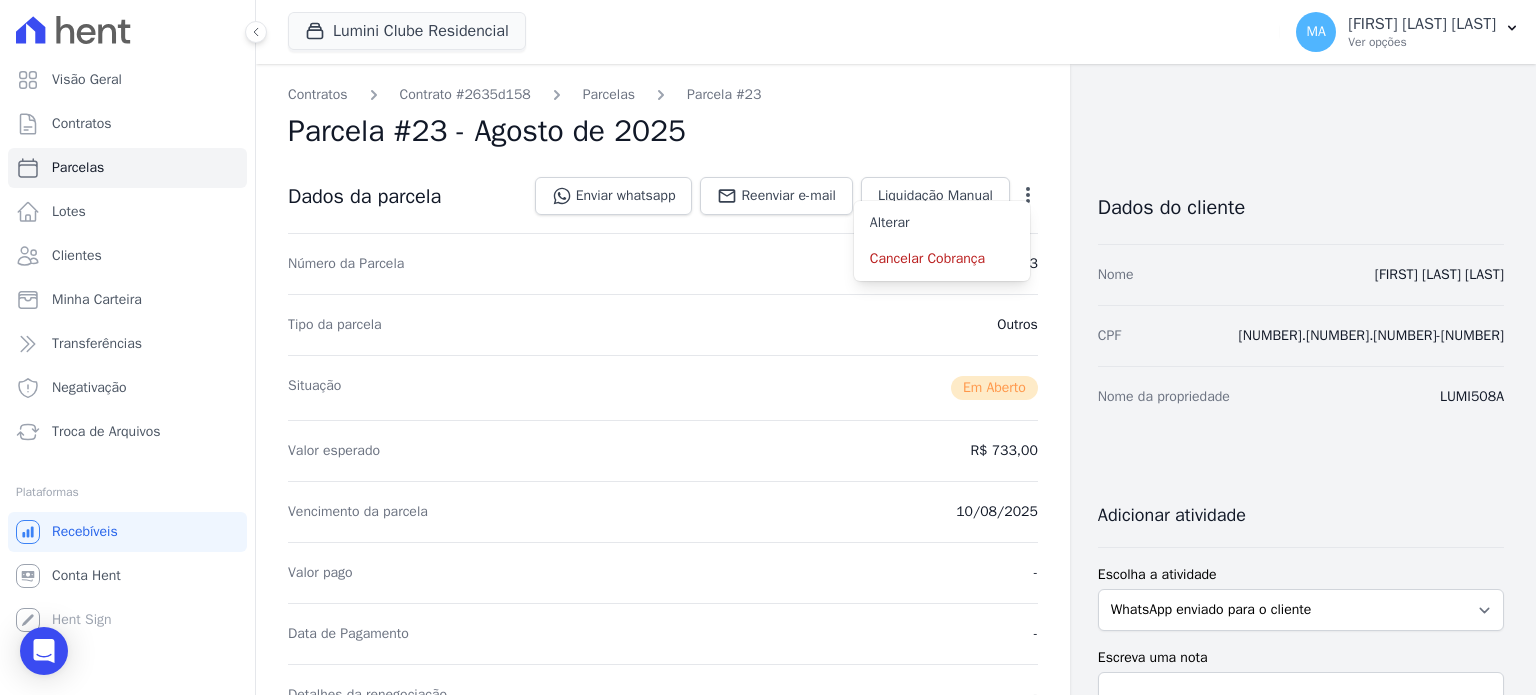 click 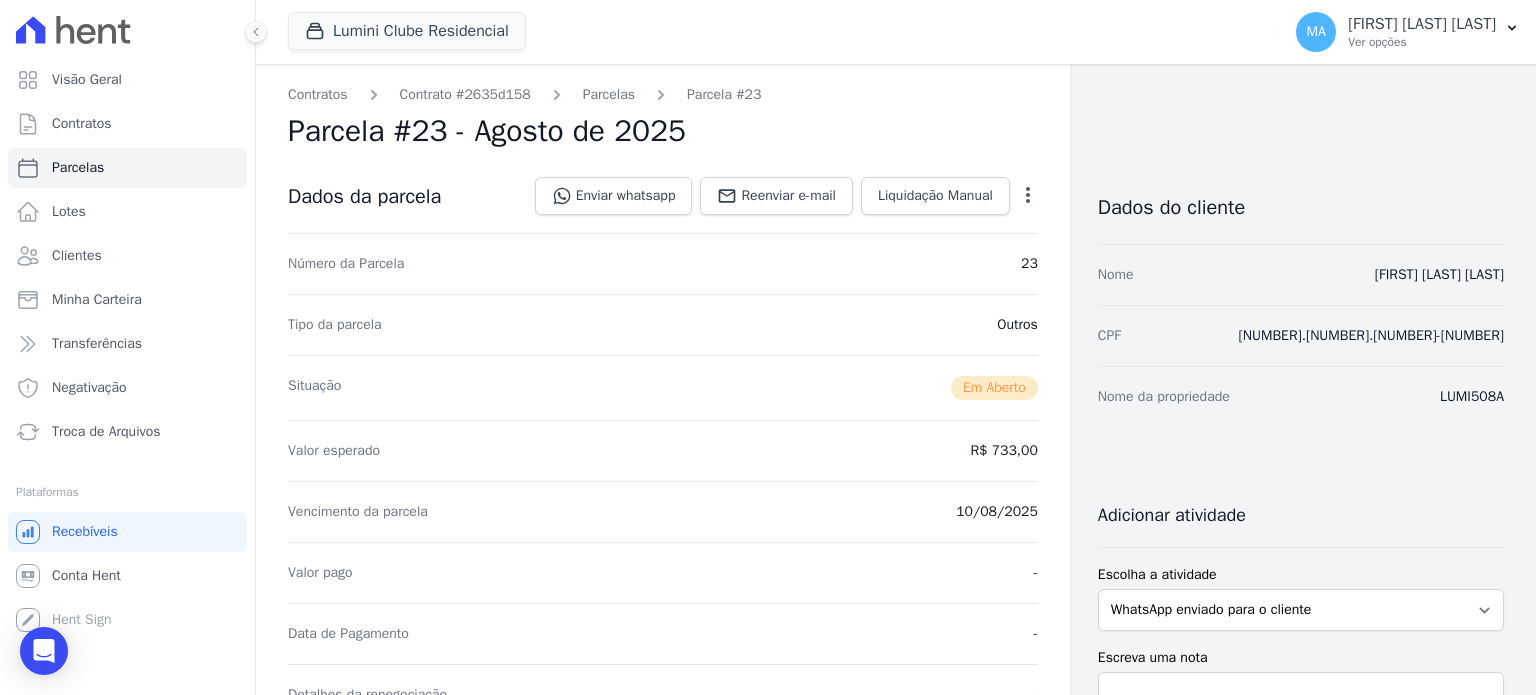 click on "Parcela #23 - Agosto de 2025" at bounding box center (663, 131) 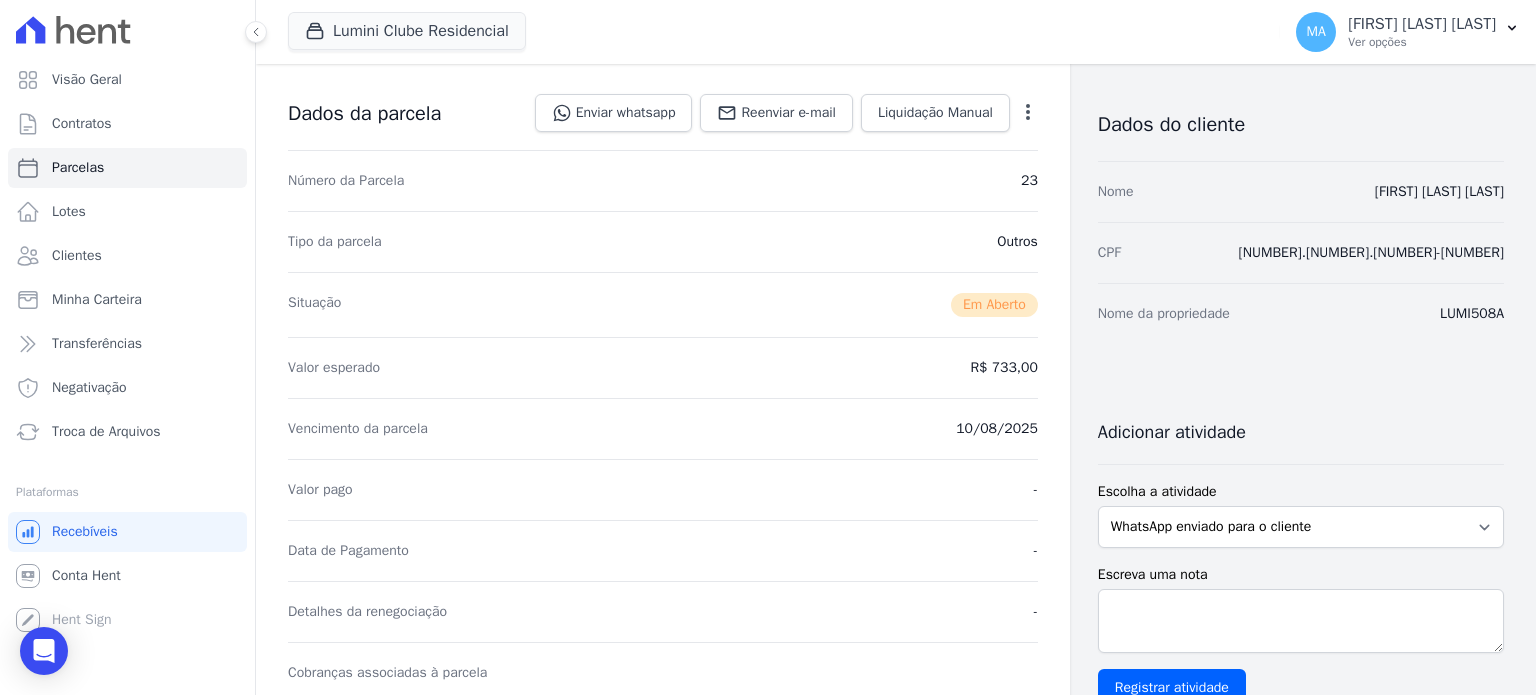 scroll, scrollTop: 300, scrollLeft: 0, axis: vertical 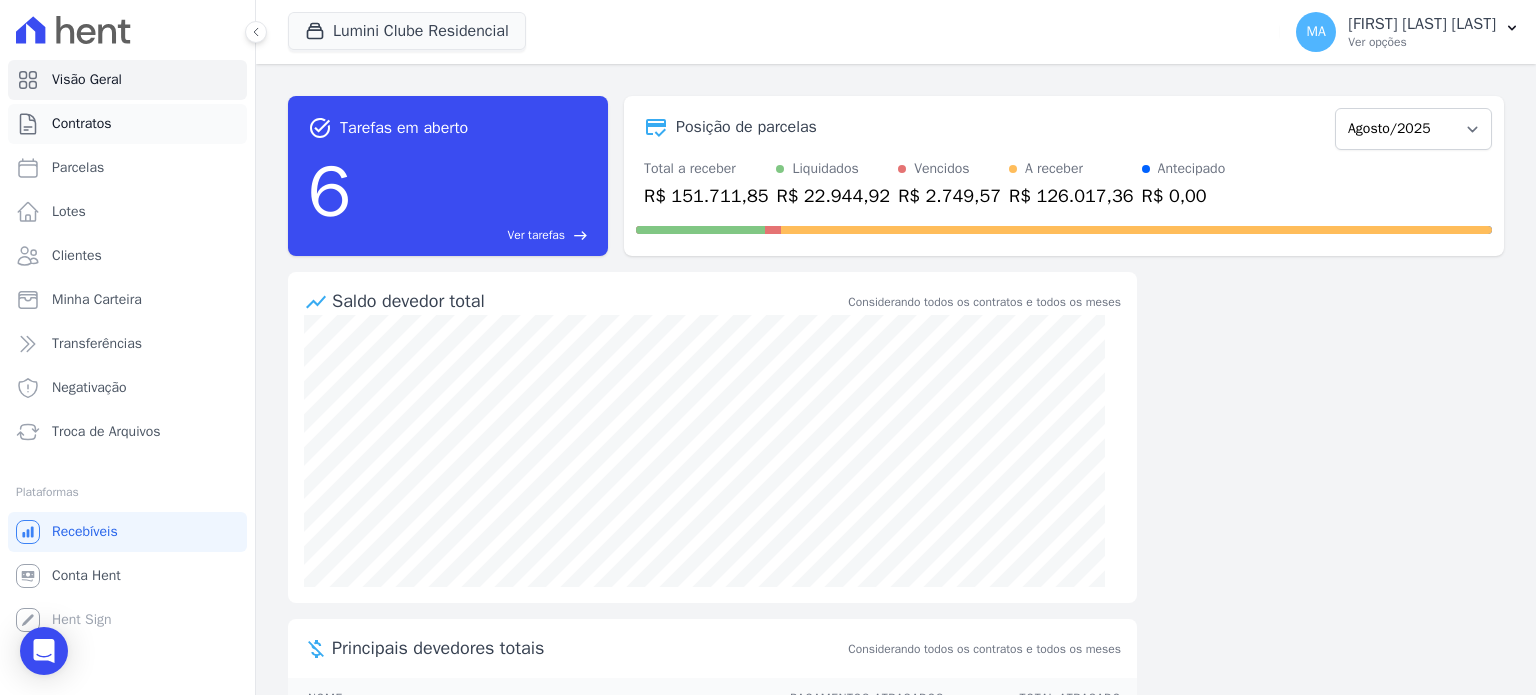 click on "Contratos" at bounding box center [127, 124] 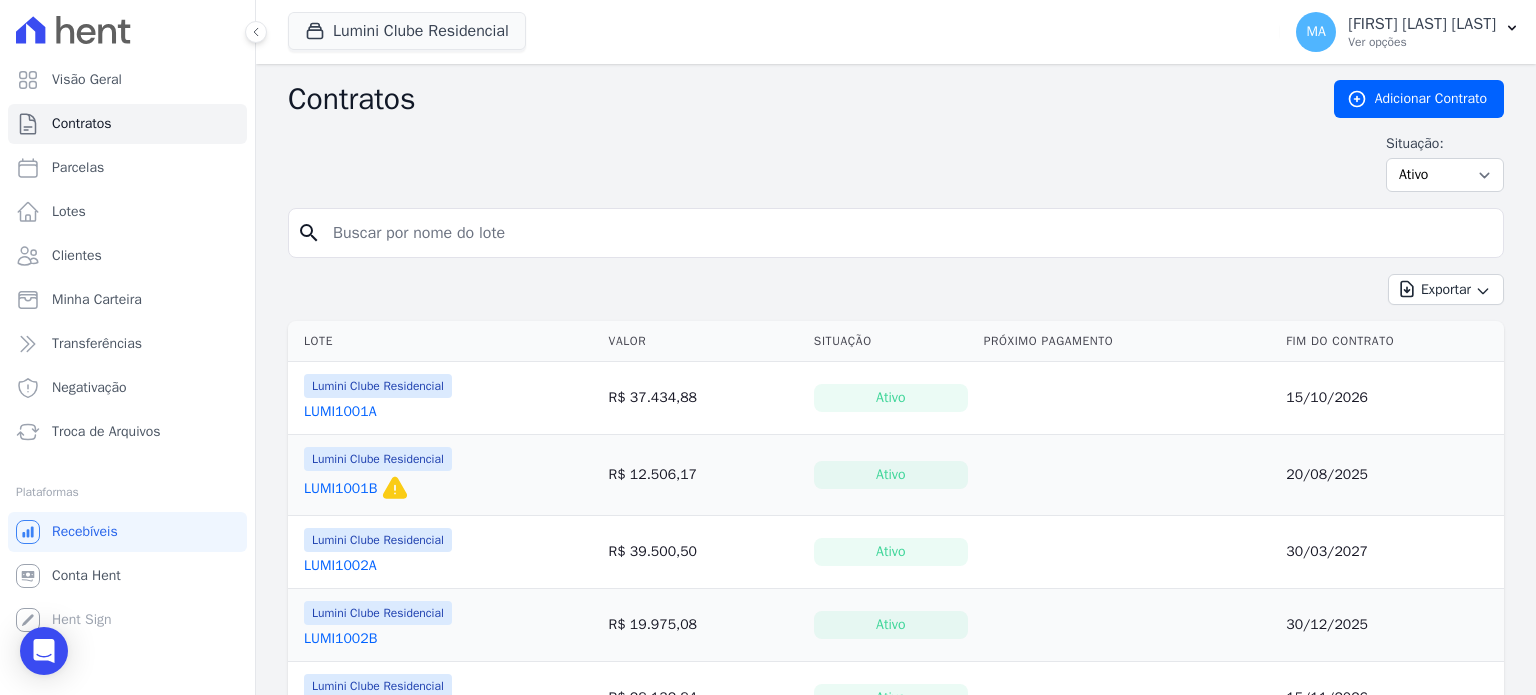click at bounding box center (908, 233) 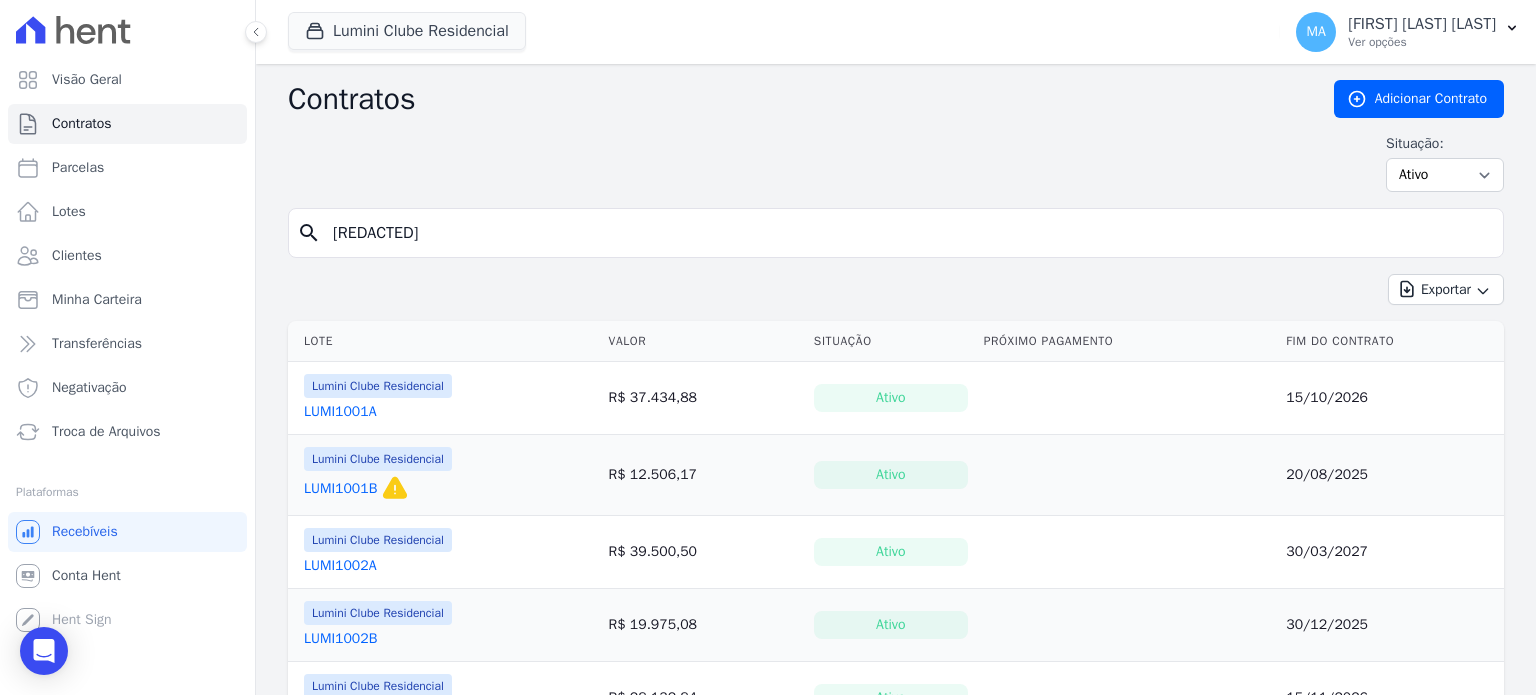 type on "[REDACTED]" 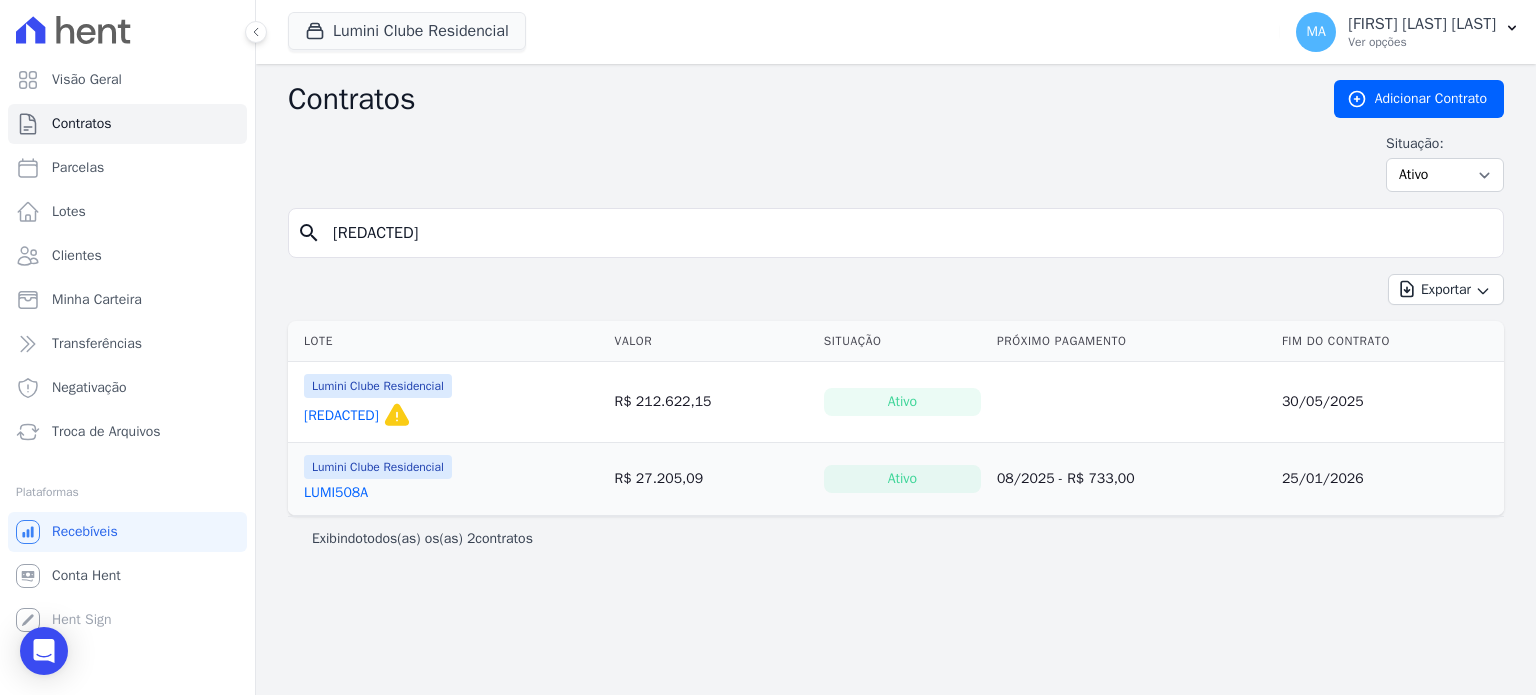 click on "LUMI508A" at bounding box center [336, 493] 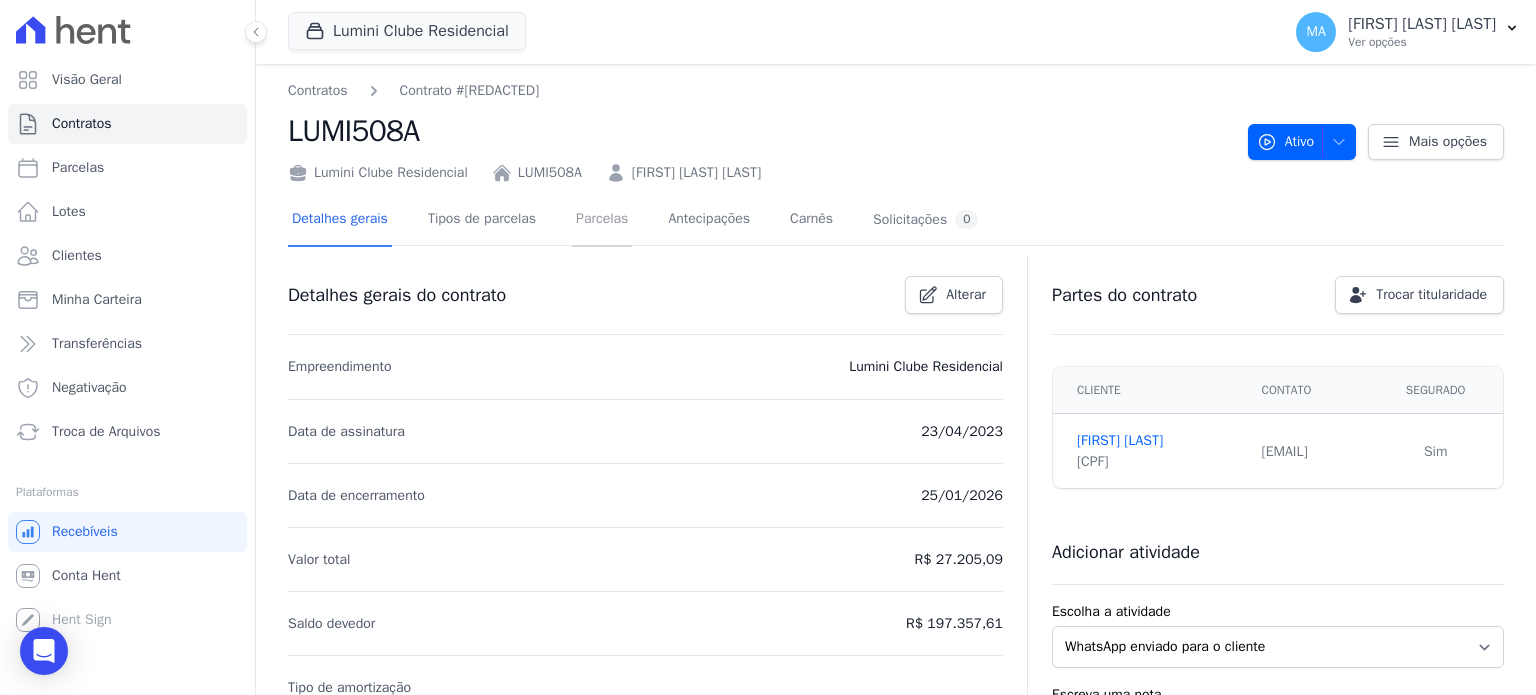 click on "Parcelas" at bounding box center (602, 220) 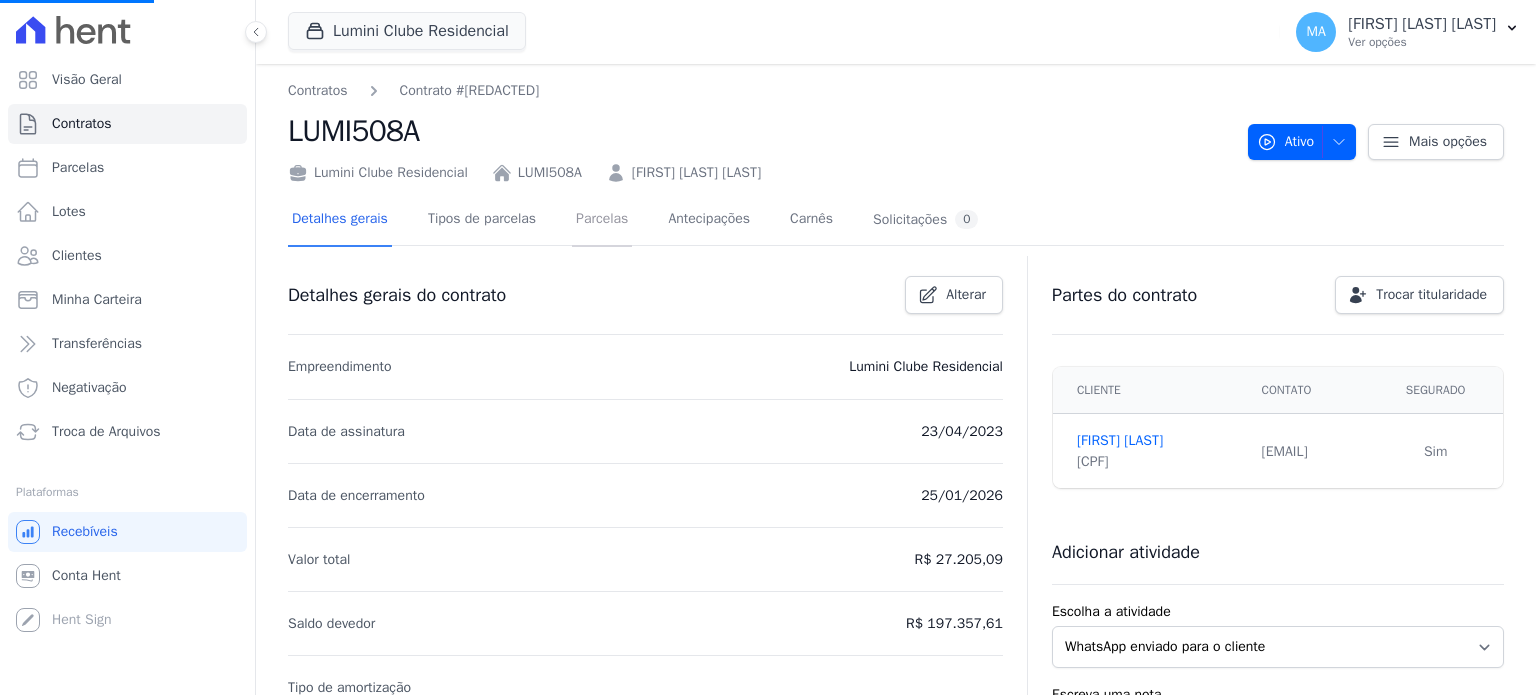 click on "Parcelas" at bounding box center (602, 220) 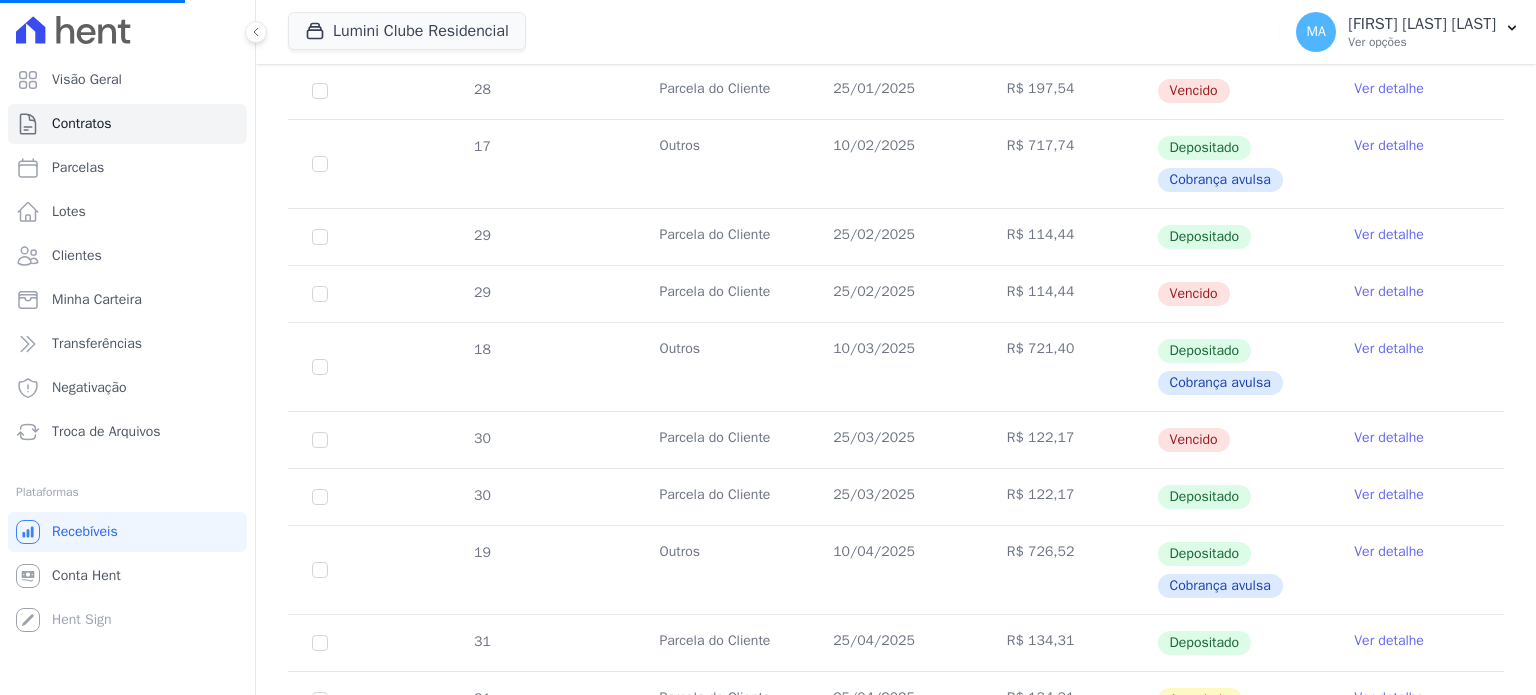 scroll, scrollTop: 0, scrollLeft: 0, axis: both 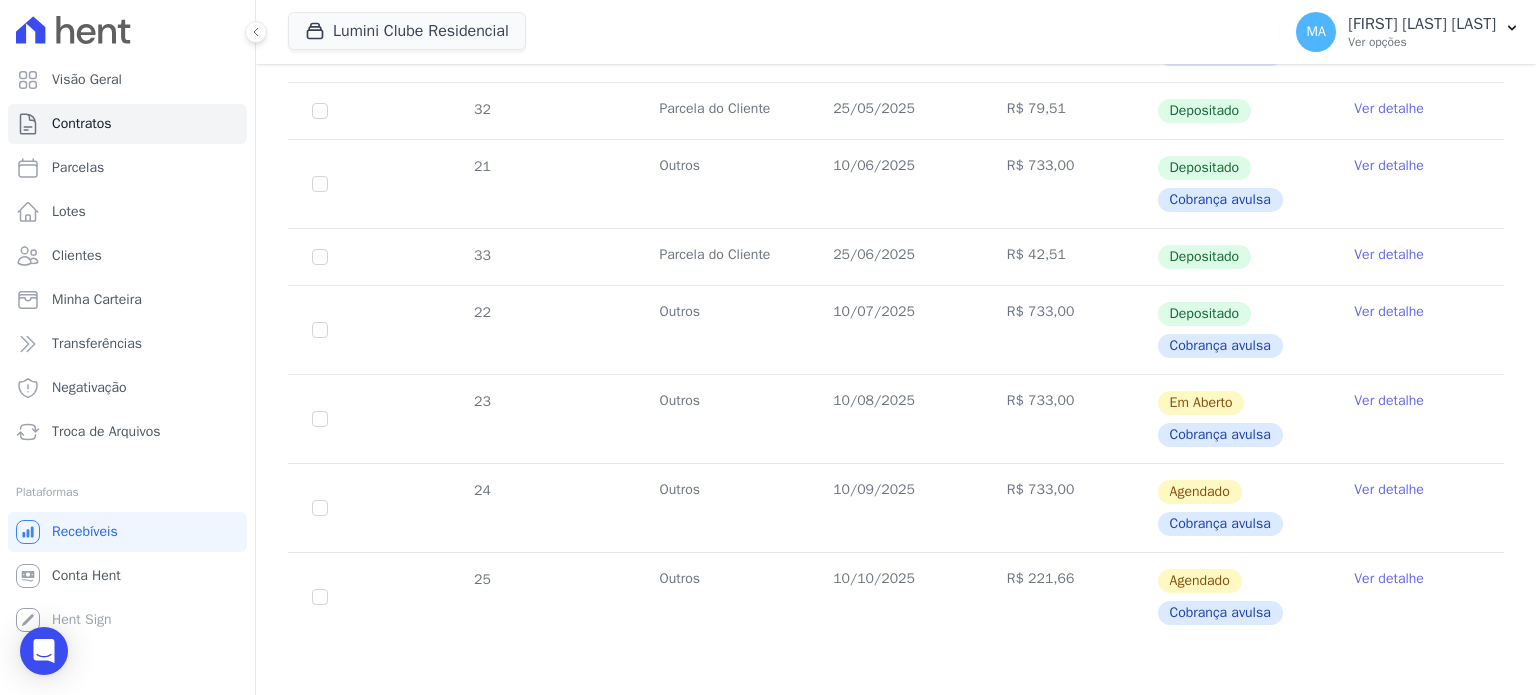 click on "Ver detalhe" at bounding box center (1389, 401) 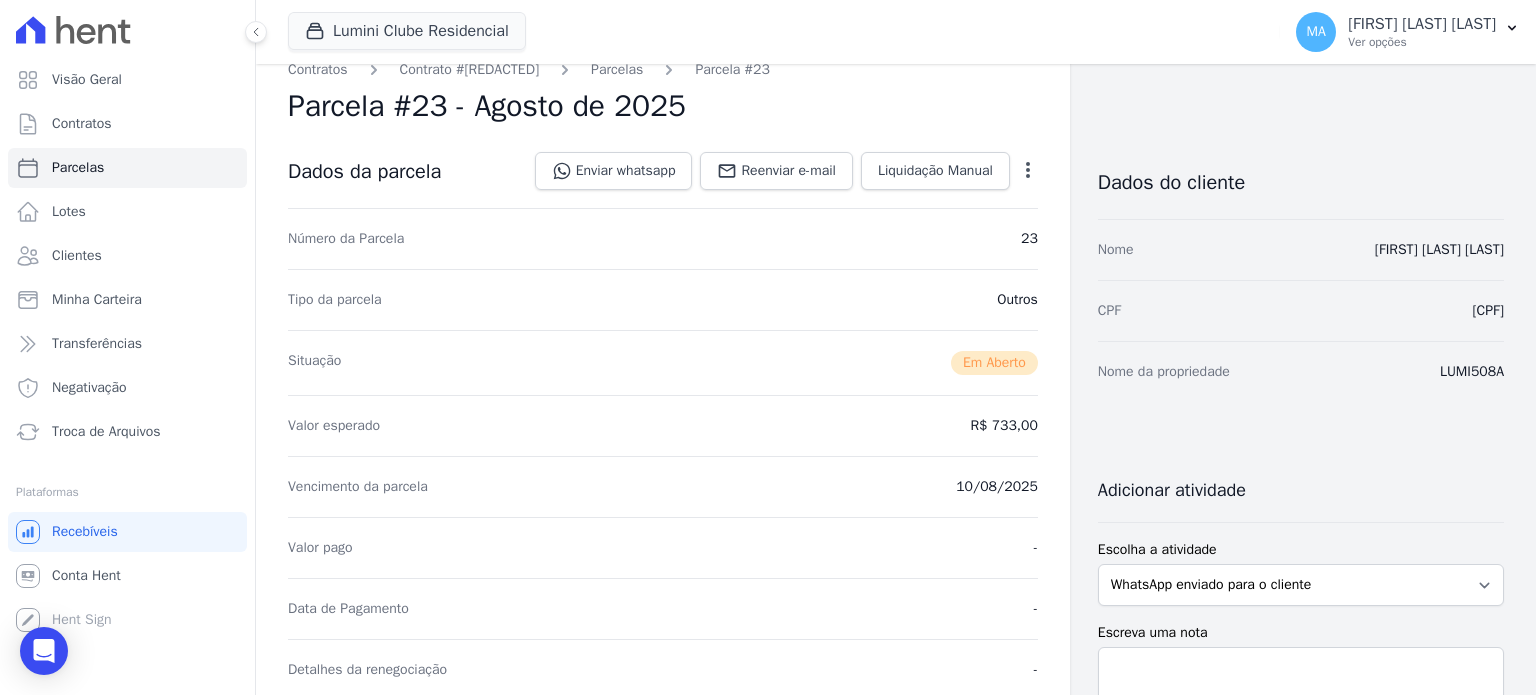 scroll, scrollTop: 0, scrollLeft: 0, axis: both 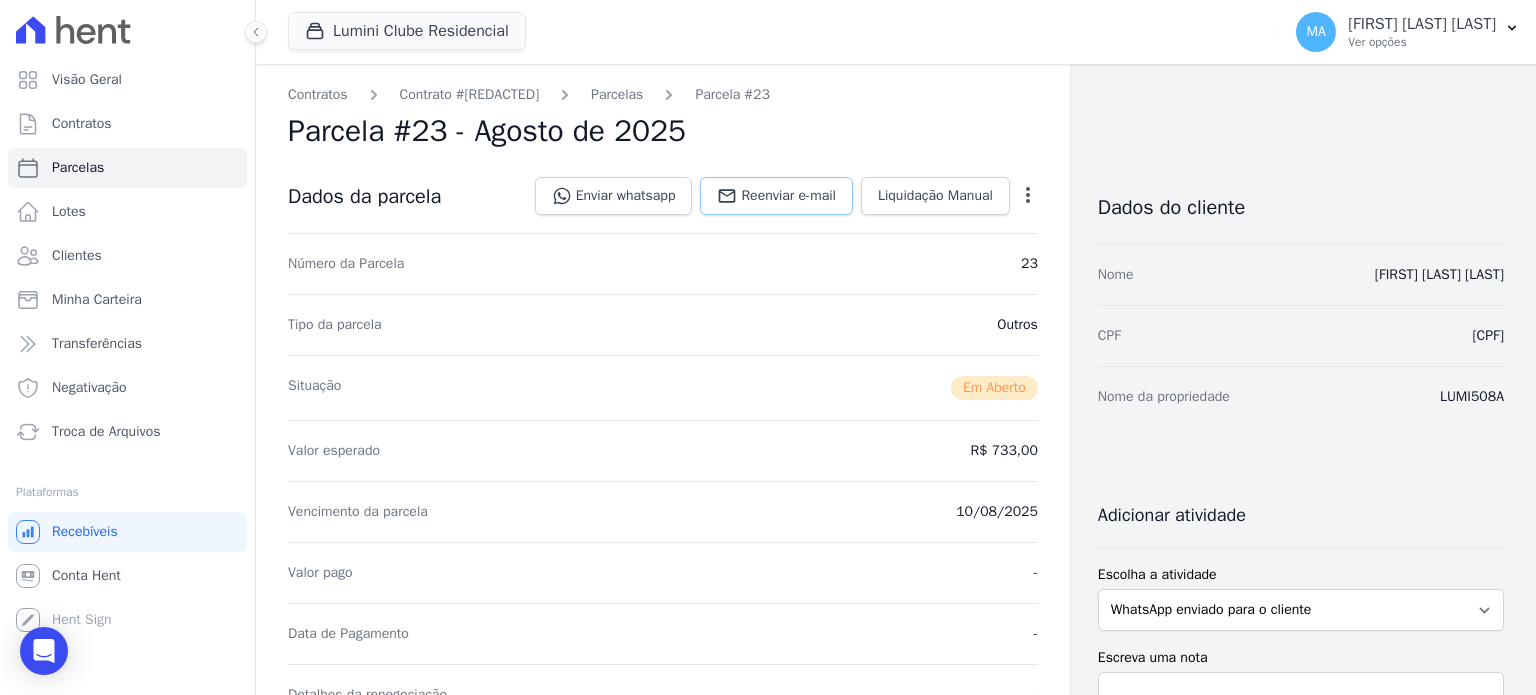 click on "Reenviar e-mail" at bounding box center [788, 196] 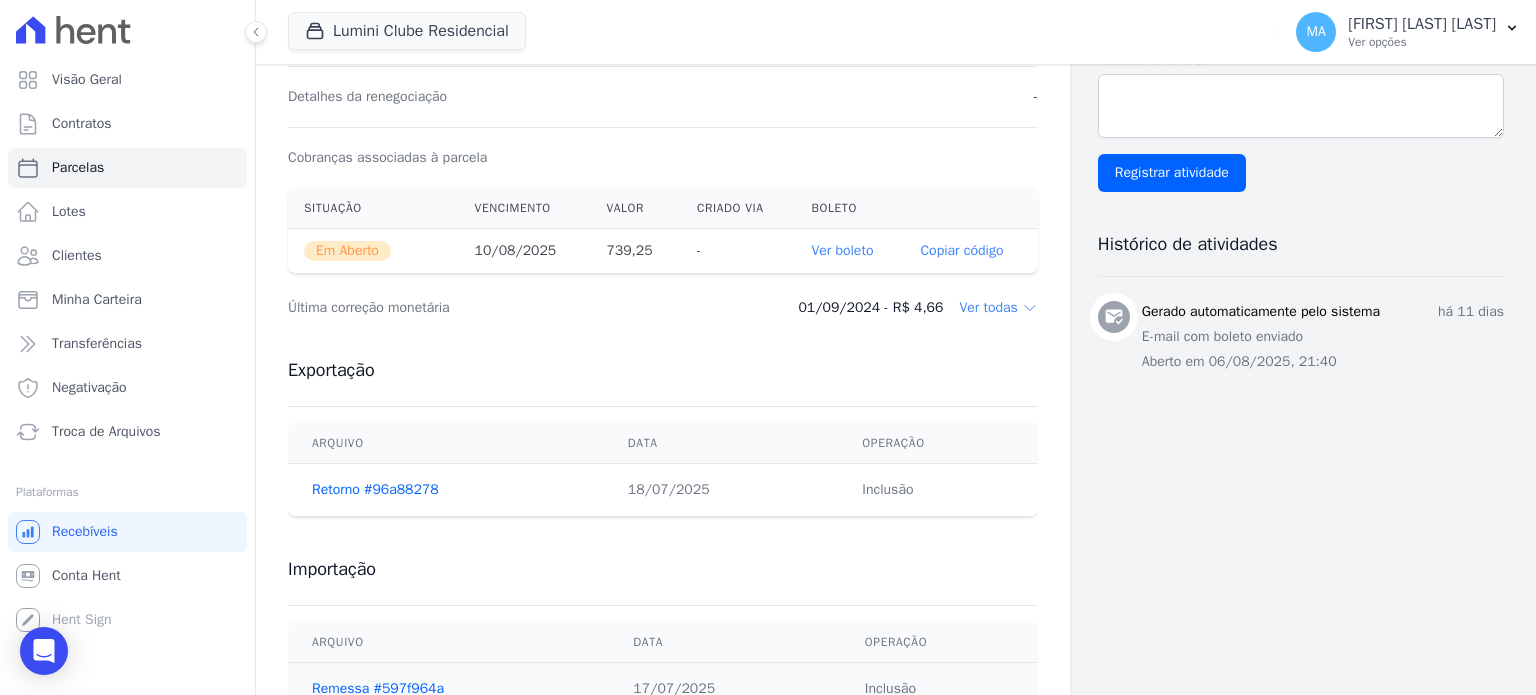 scroll, scrollTop: 600, scrollLeft: 0, axis: vertical 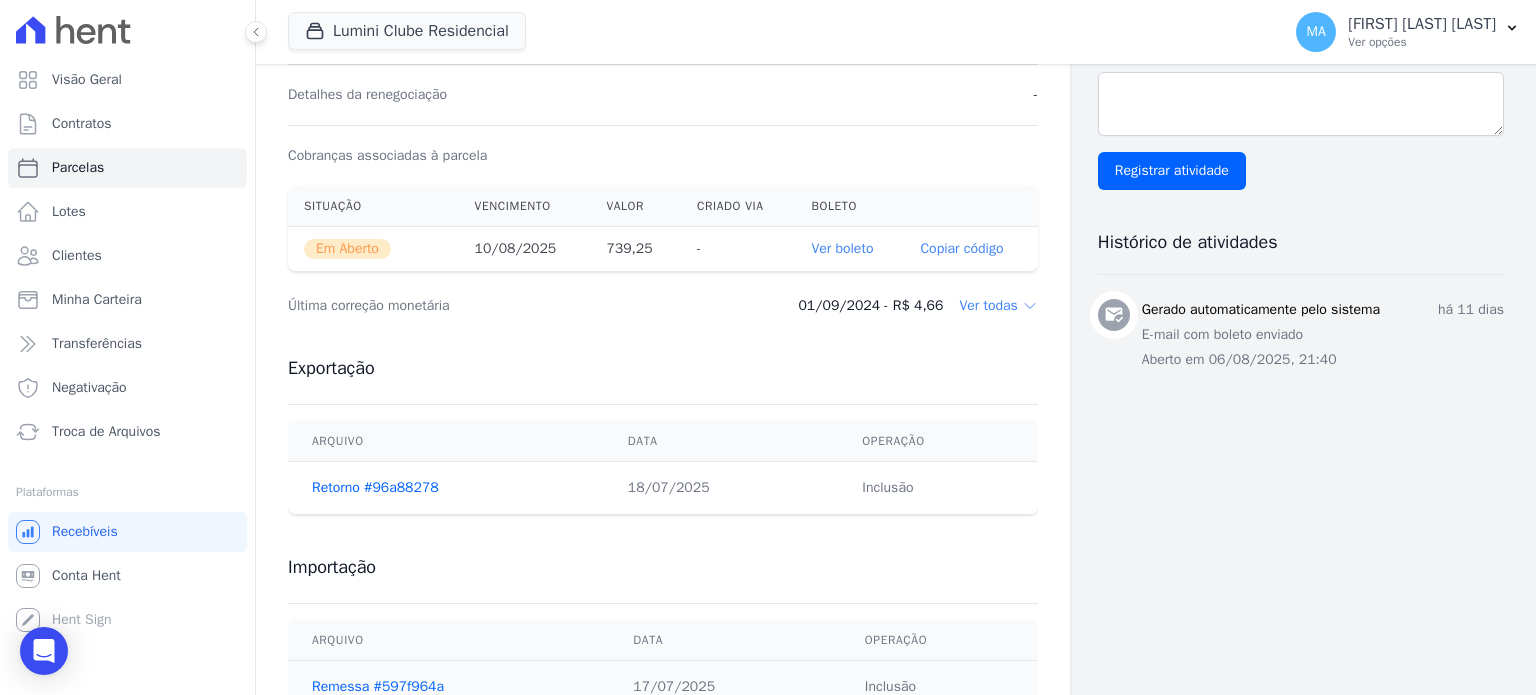 click 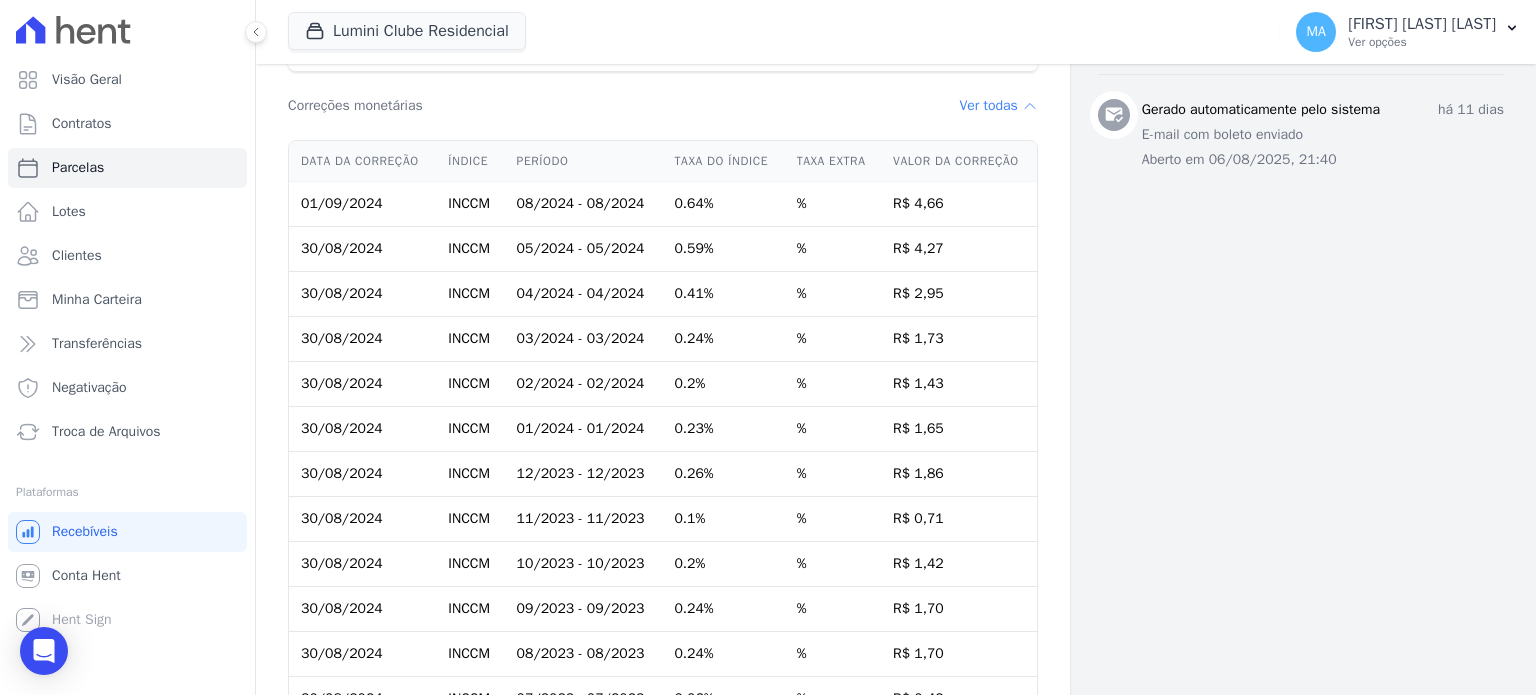 scroll, scrollTop: 600, scrollLeft: 0, axis: vertical 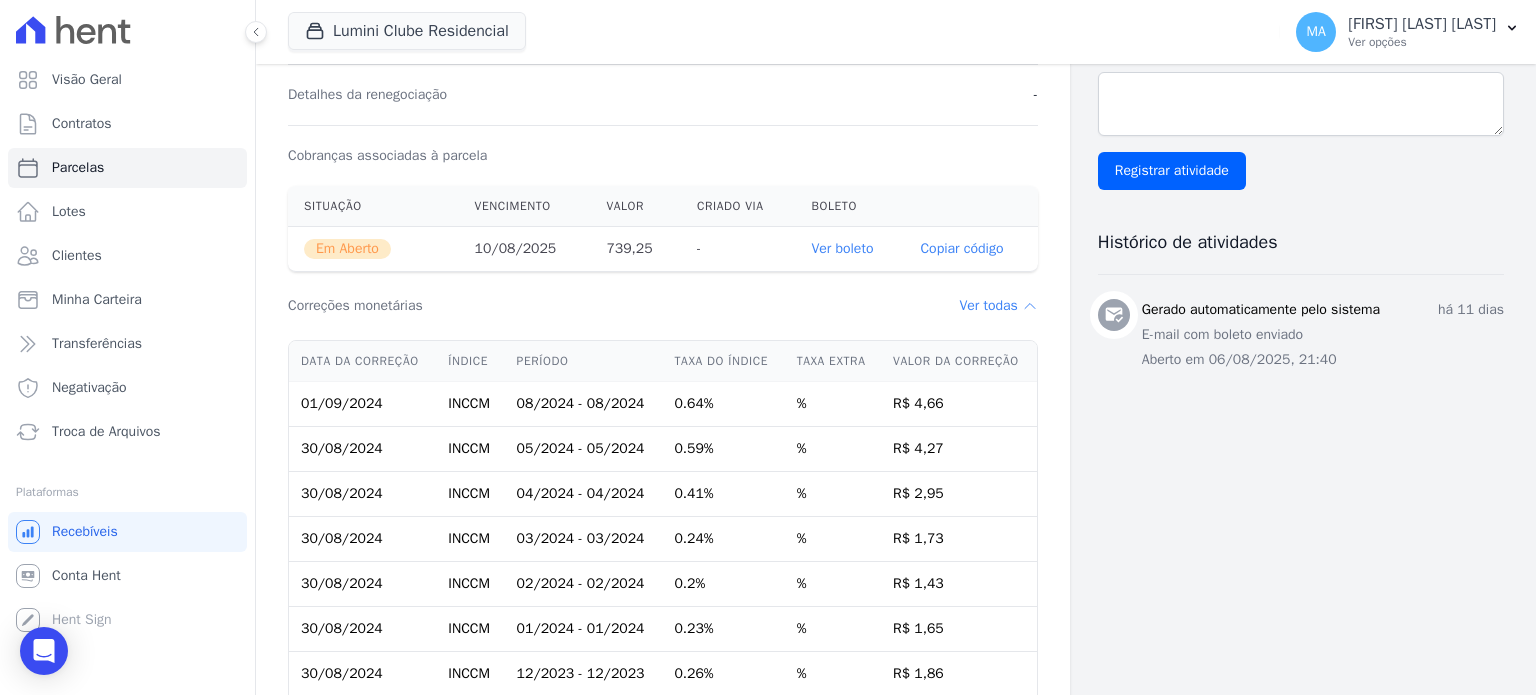 click on "Ver todas" at bounding box center (998, 306) 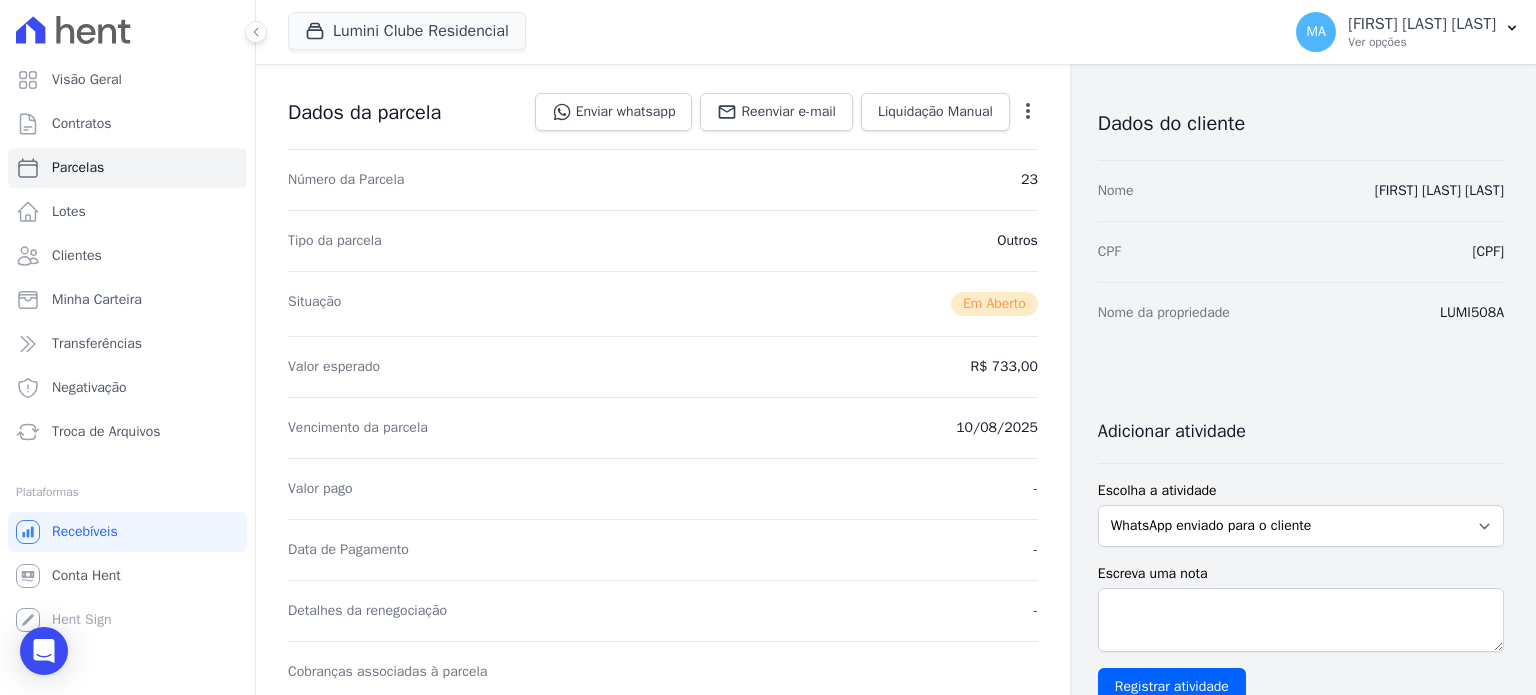 scroll, scrollTop: 0, scrollLeft: 0, axis: both 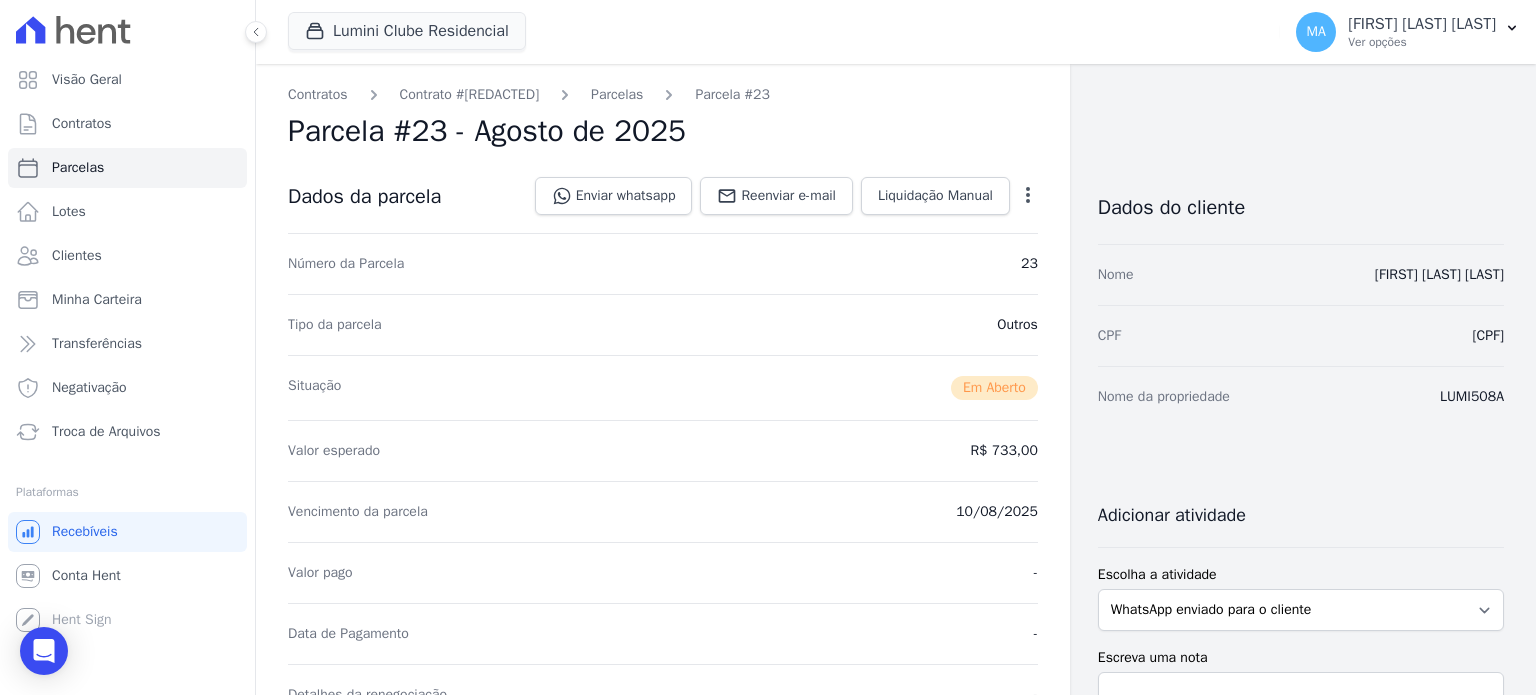 click on "Parcela #23 - Agosto de 2025" at bounding box center [663, 131] 